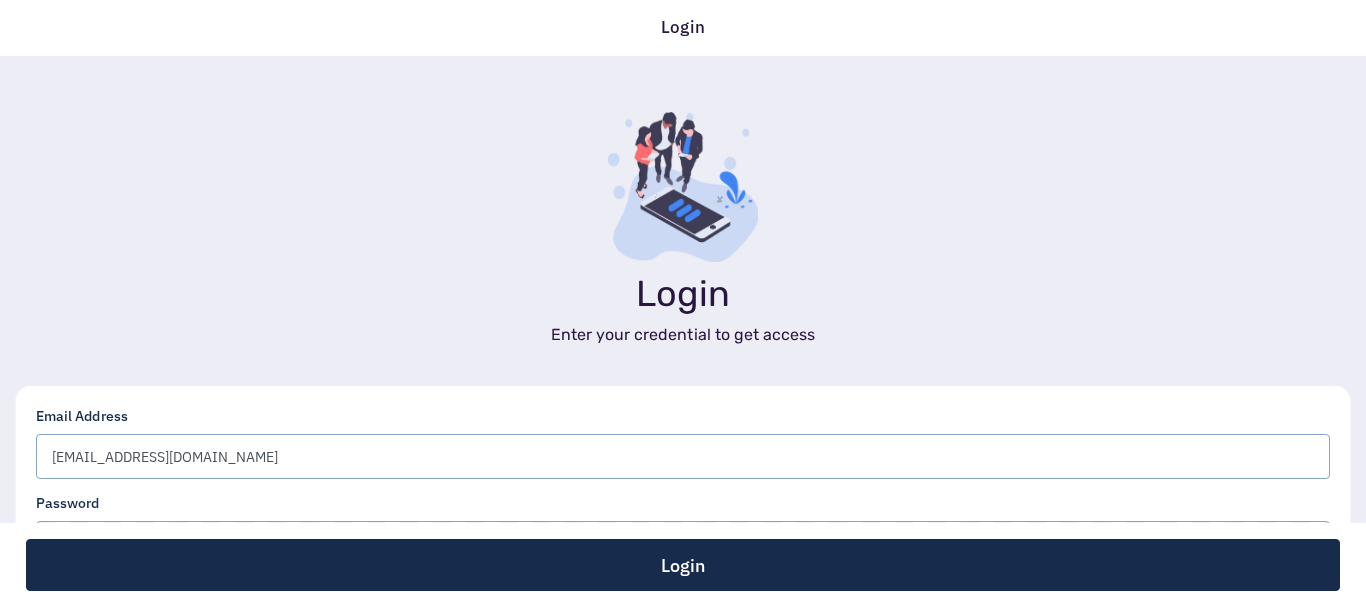 scroll, scrollTop: 0, scrollLeft: 0, axis: both 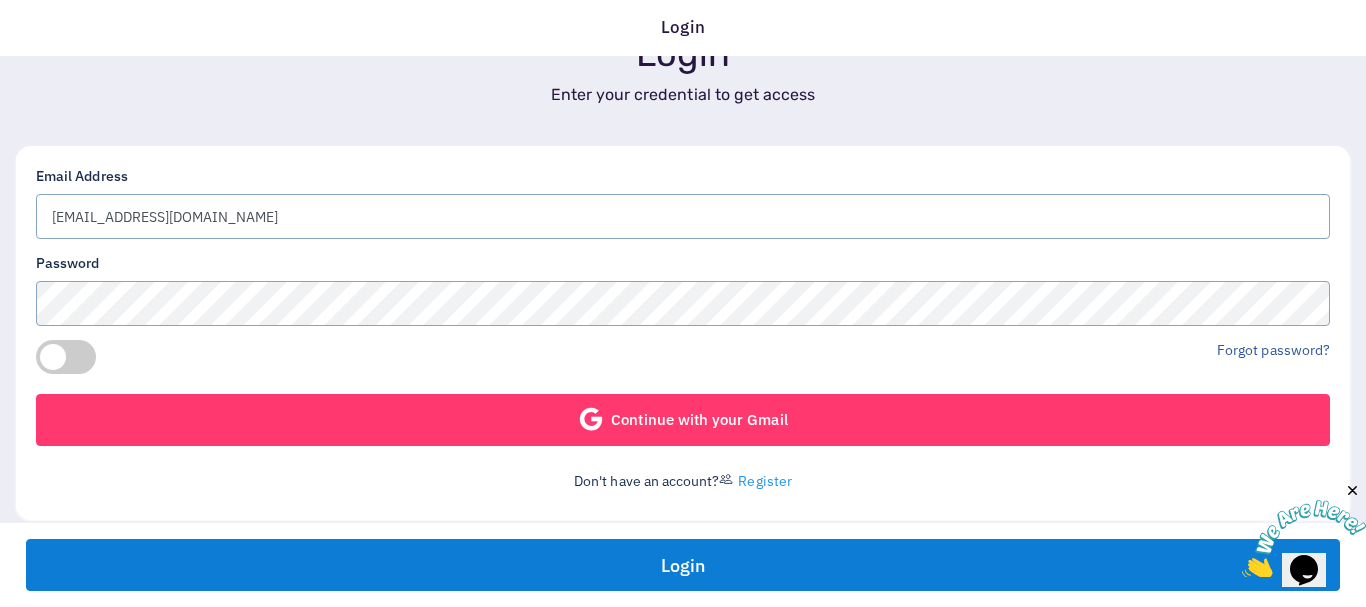 click on "Login" at bounding box center [683, 565] 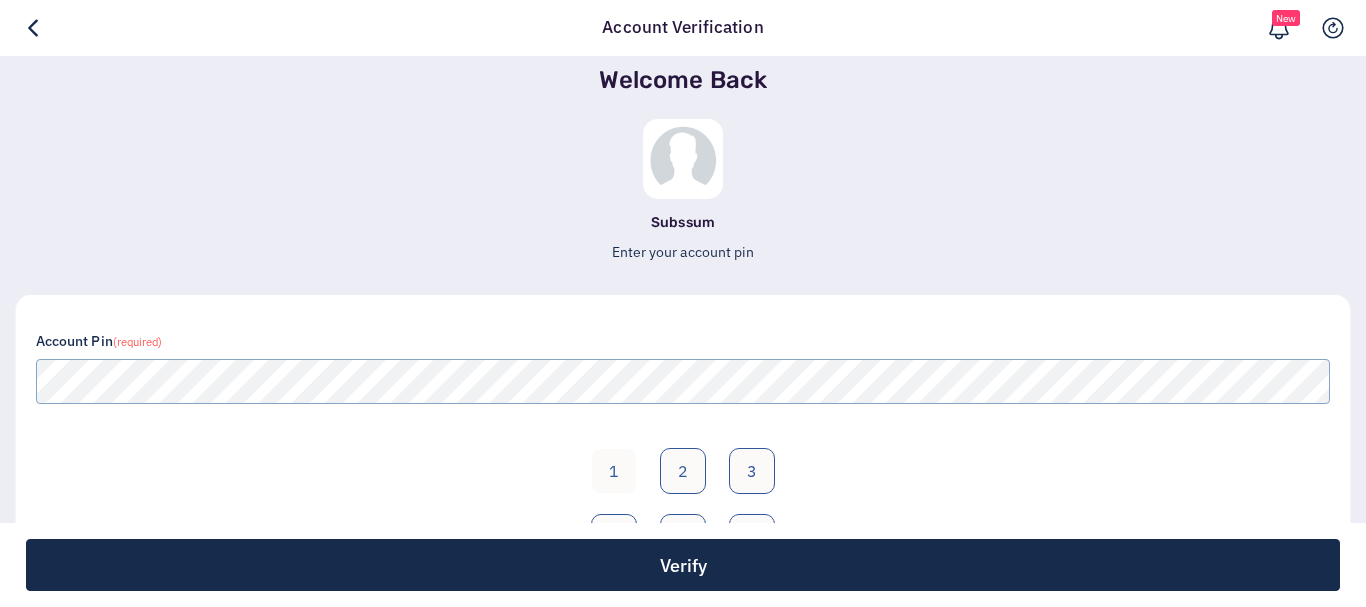scroll, scrollTop: 0, scrollLeft: 0, axis: both 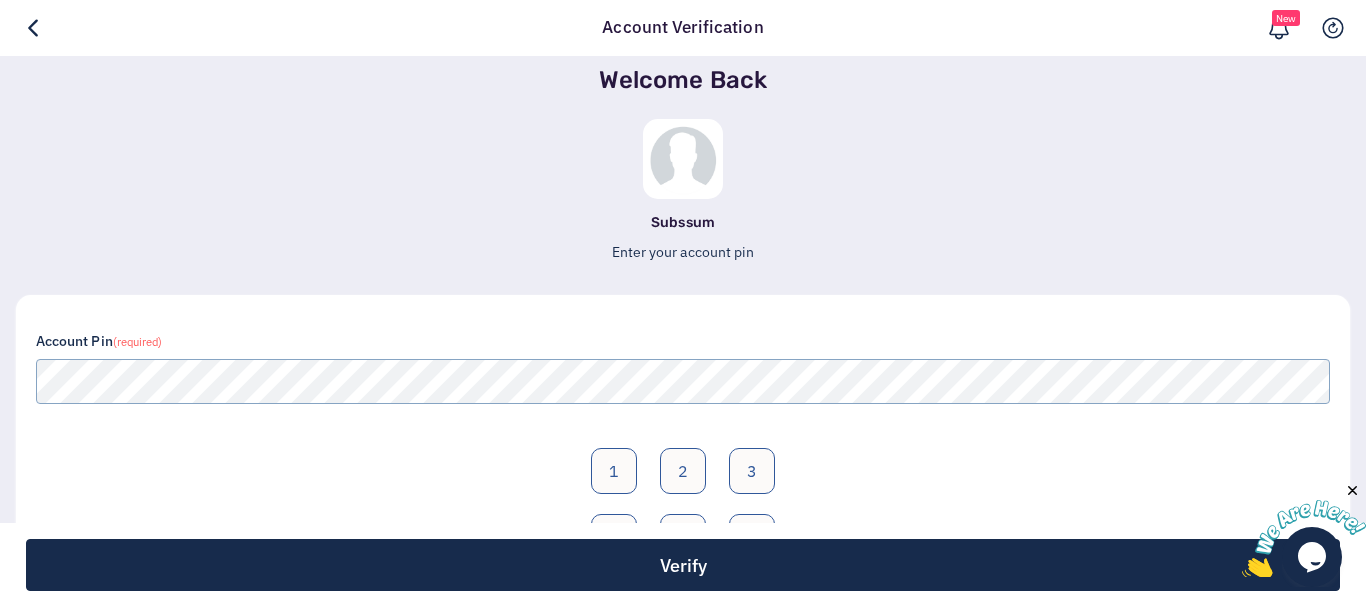 click on "Subssum" at bounding box center [683, 223] 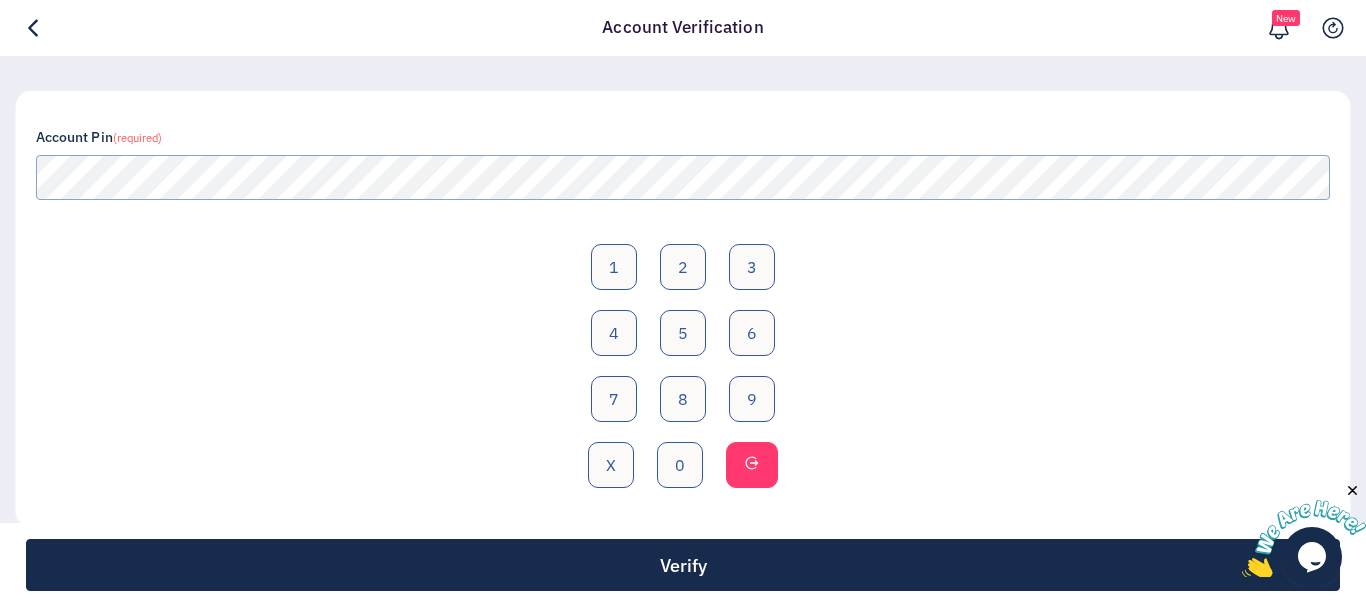 scroll, scrollTop: 230, scrollLeft: 0, axis: vertical 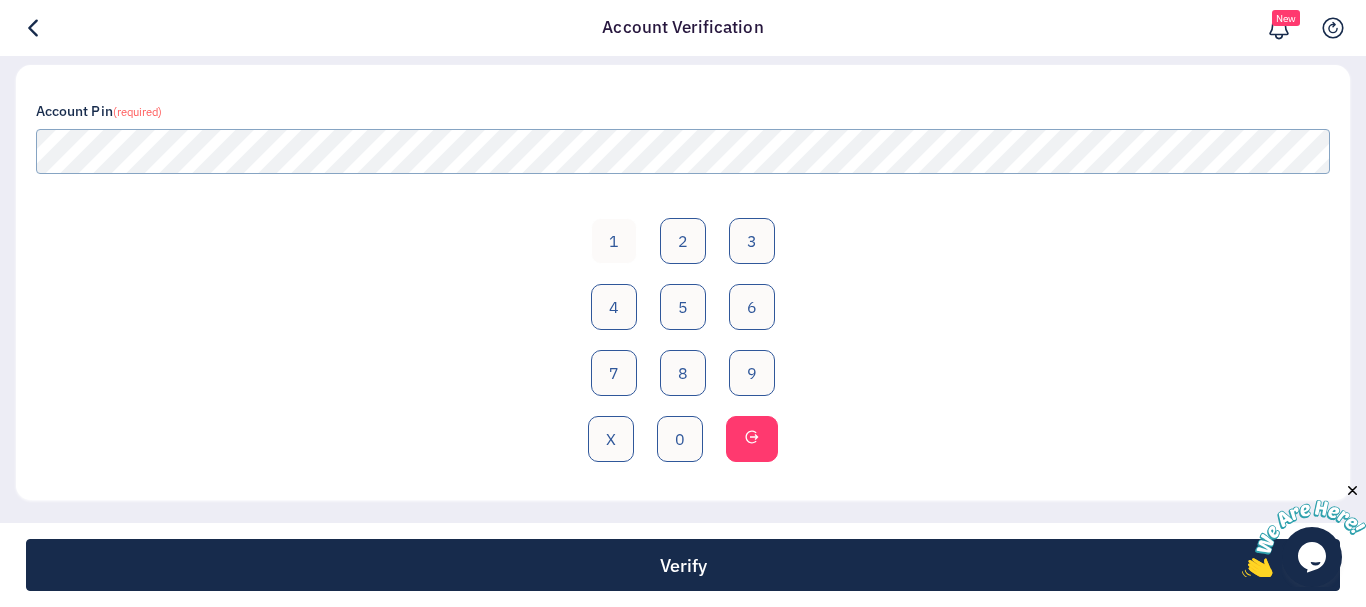click on "1" at bounding box center (614, 241) 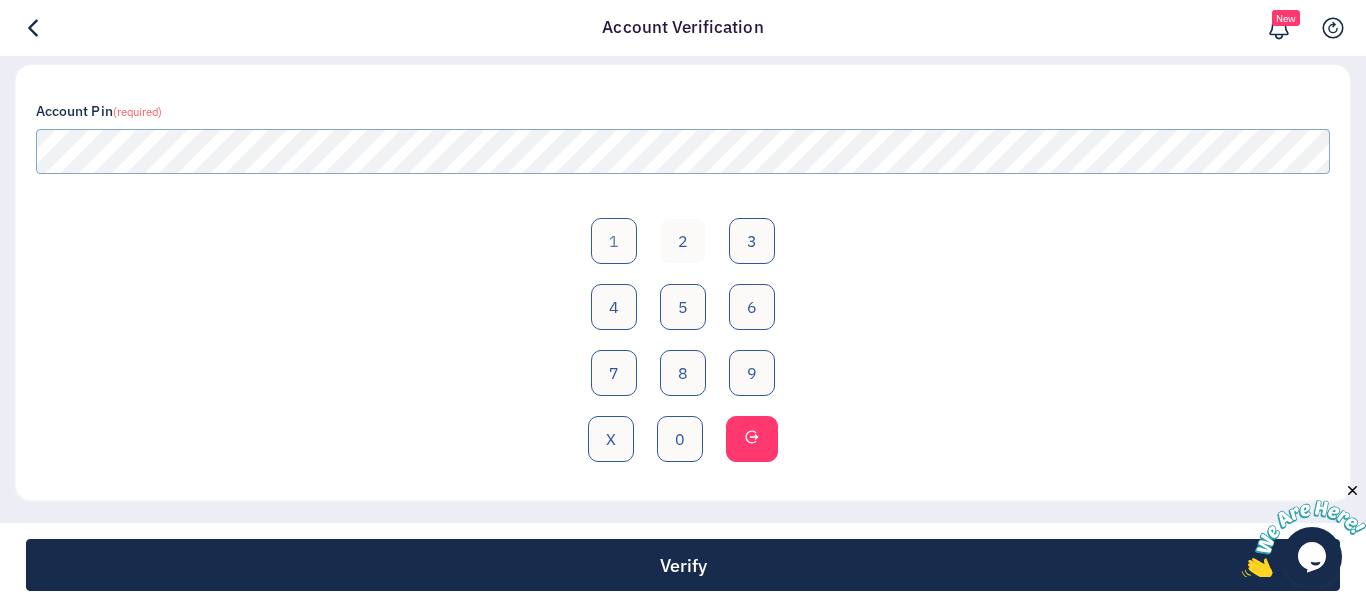 click on "2" at bounding box center (683, 241) 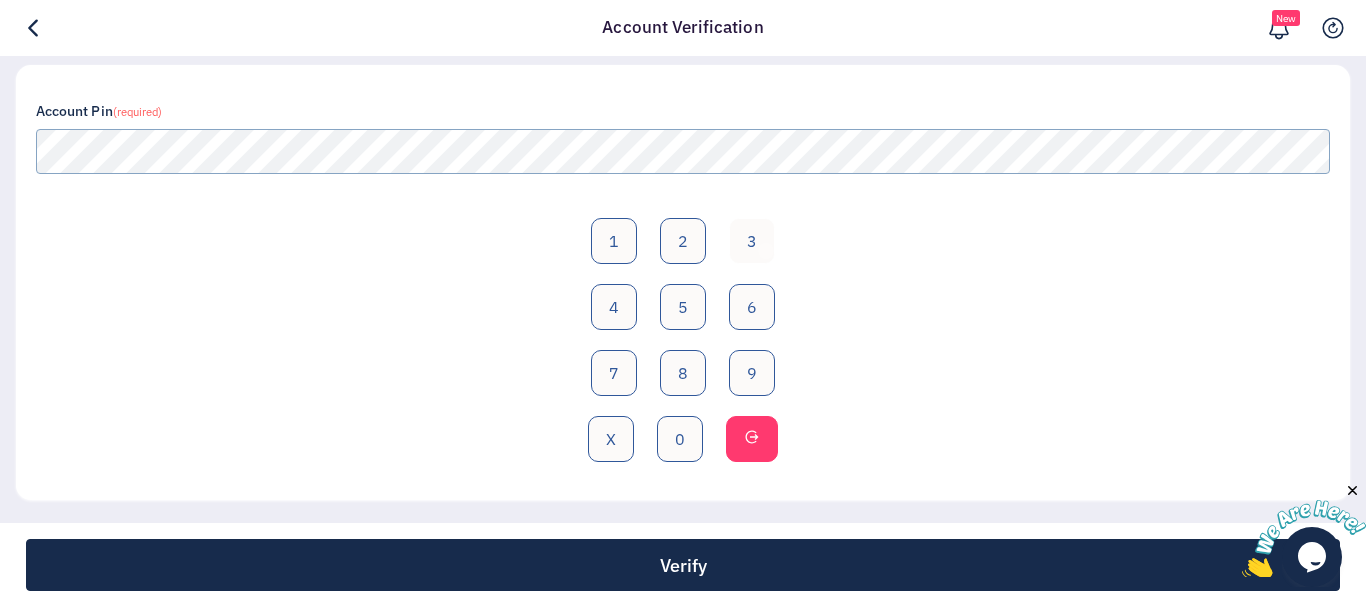 click on "3" at bounding box center [752, 241] 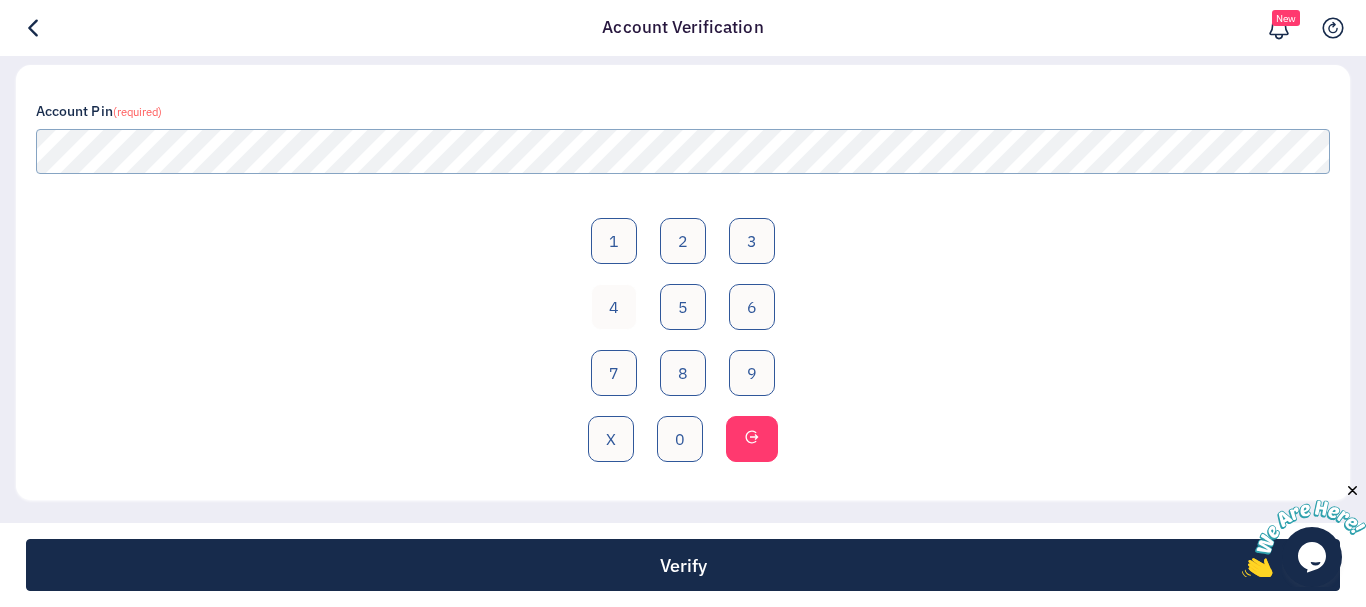 click on "4" at bounding box center [614, 307] 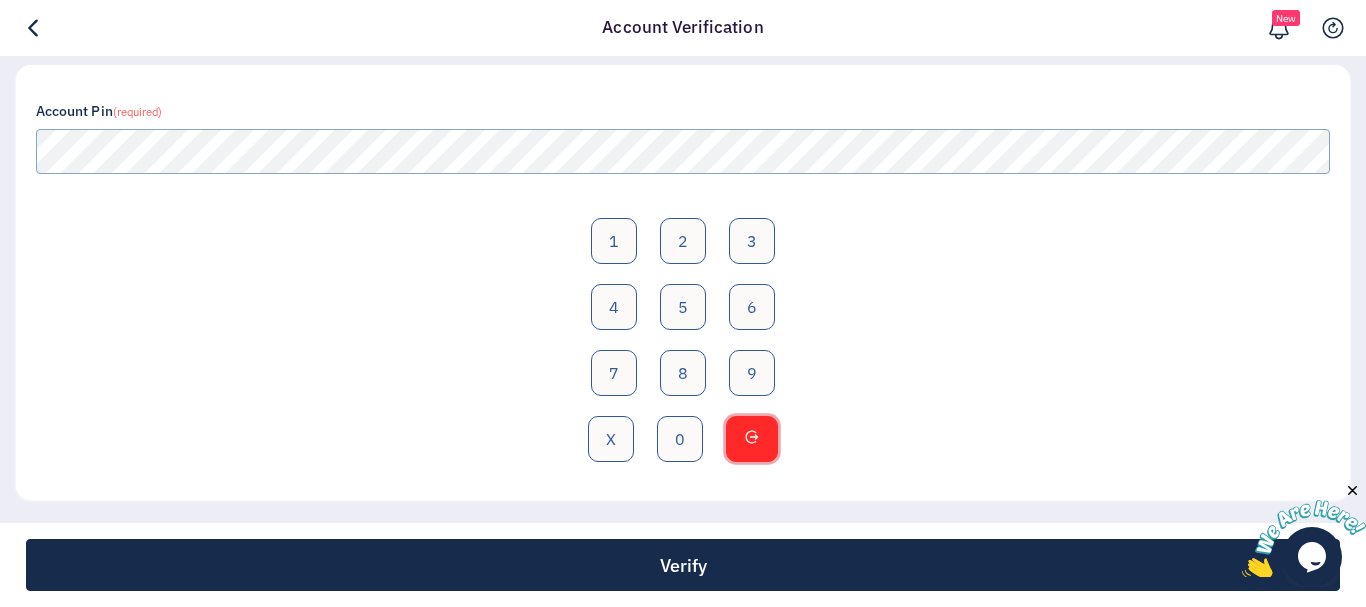 click at bounding box center (752, 439) 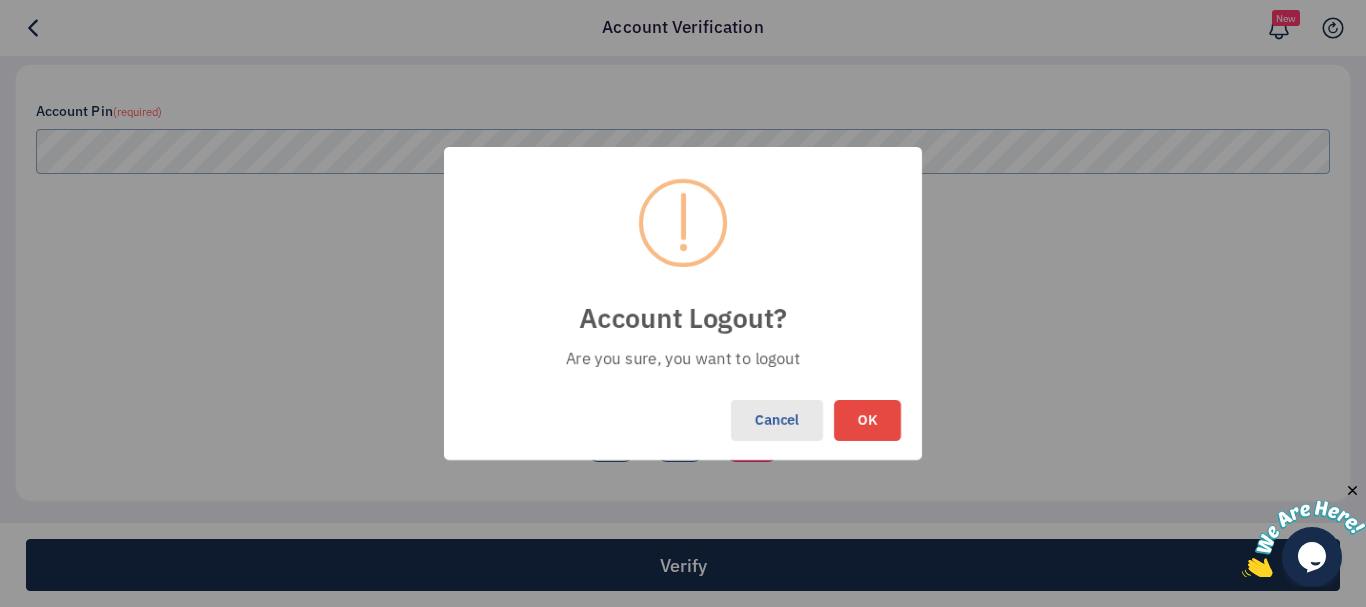 click on "Cancel" at bounding box center (777, 420) 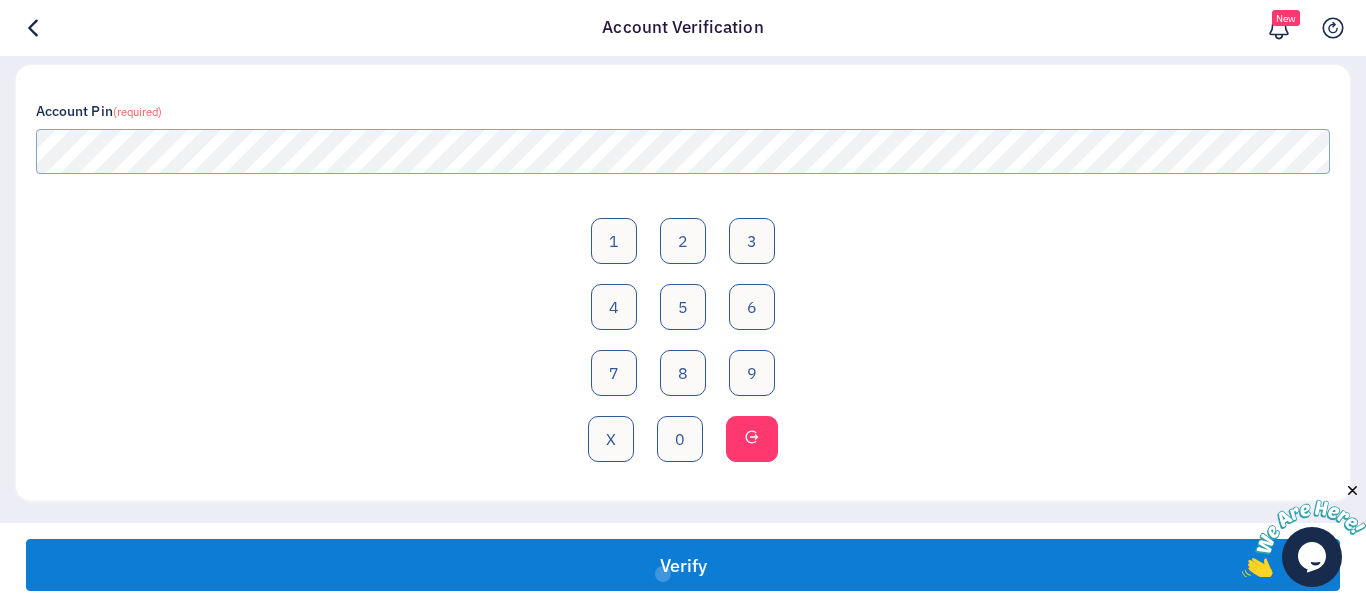 click on "Verify" at bounding box center (683, 565) 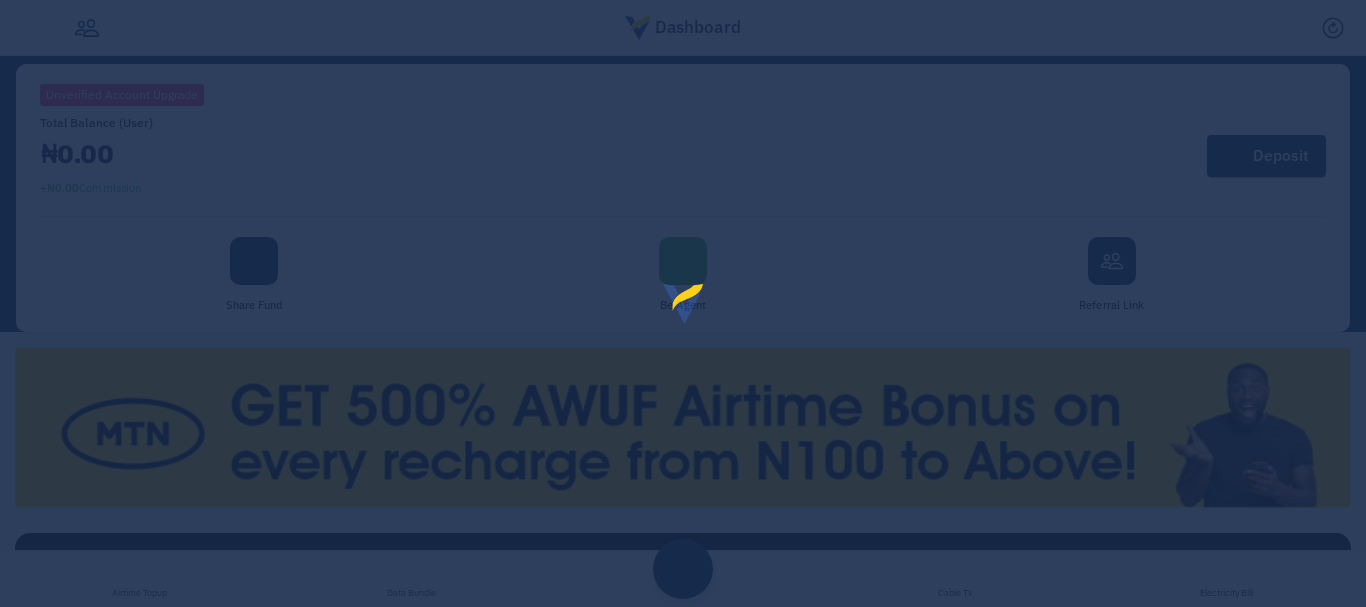 scroll, scrollTop: 0, scrollLeft: 0, axis: both 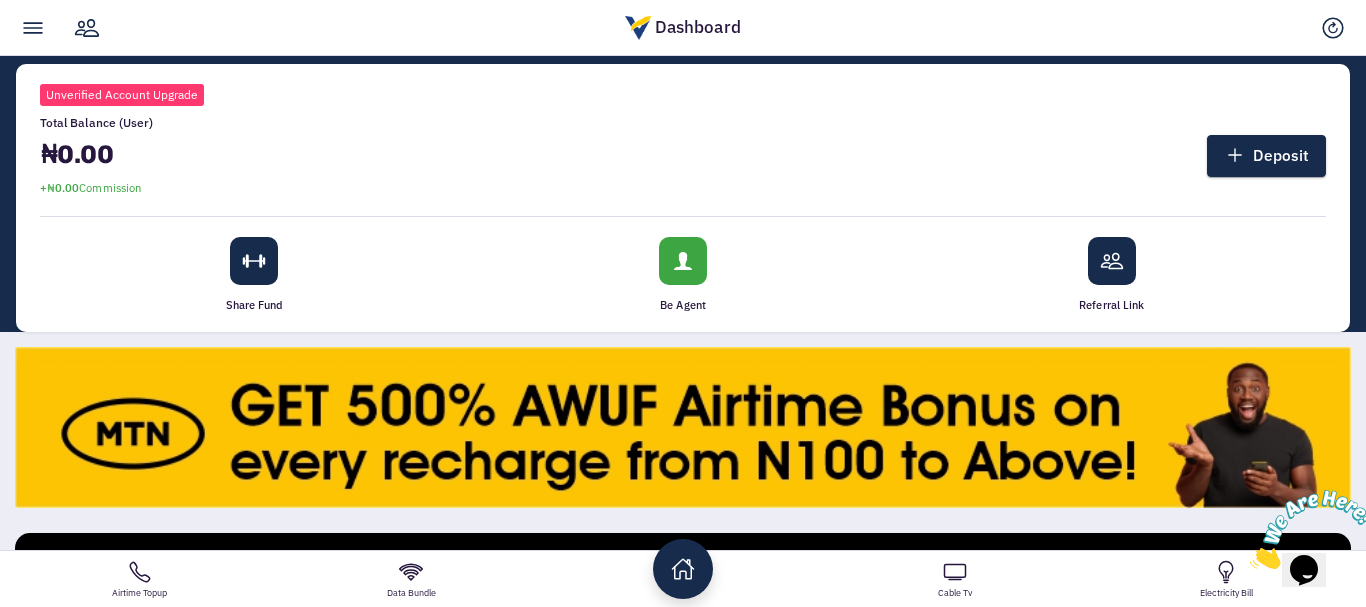 click at bounding box center (1250, 563) 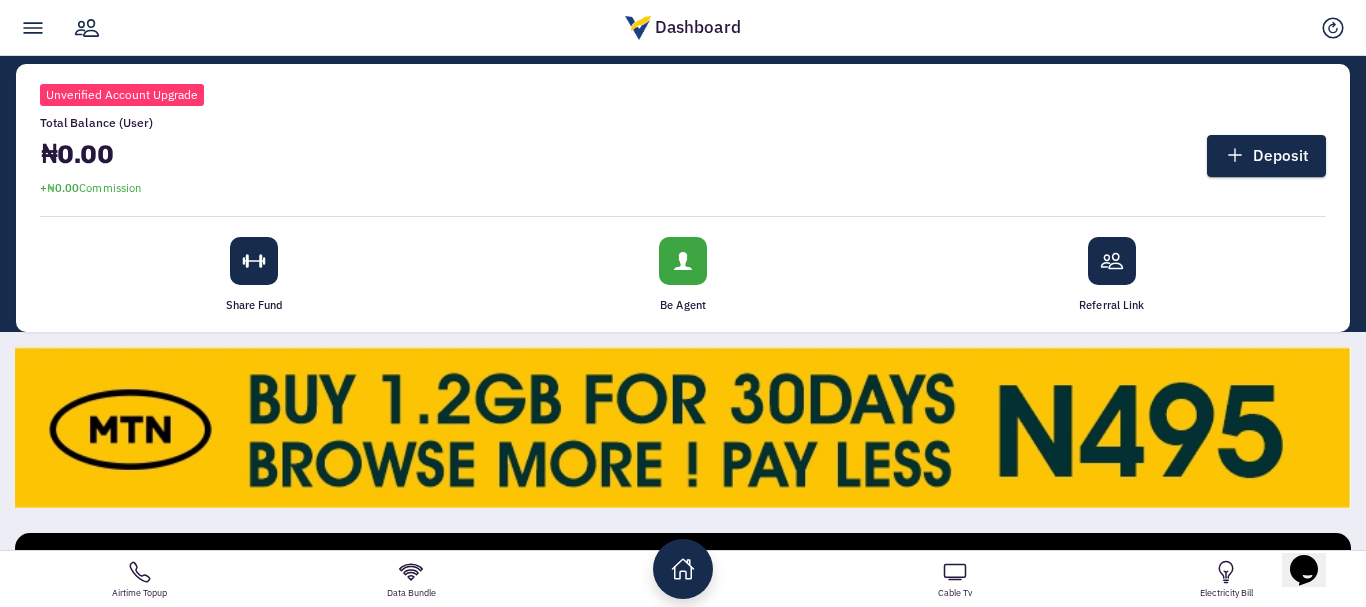click on "Unverified Account Upgrade
Total Balance
(User)
₦0.00
+₦0.00  Commission
Deposit
Share Fund
Be Agent" at bounding box center (683, 194) 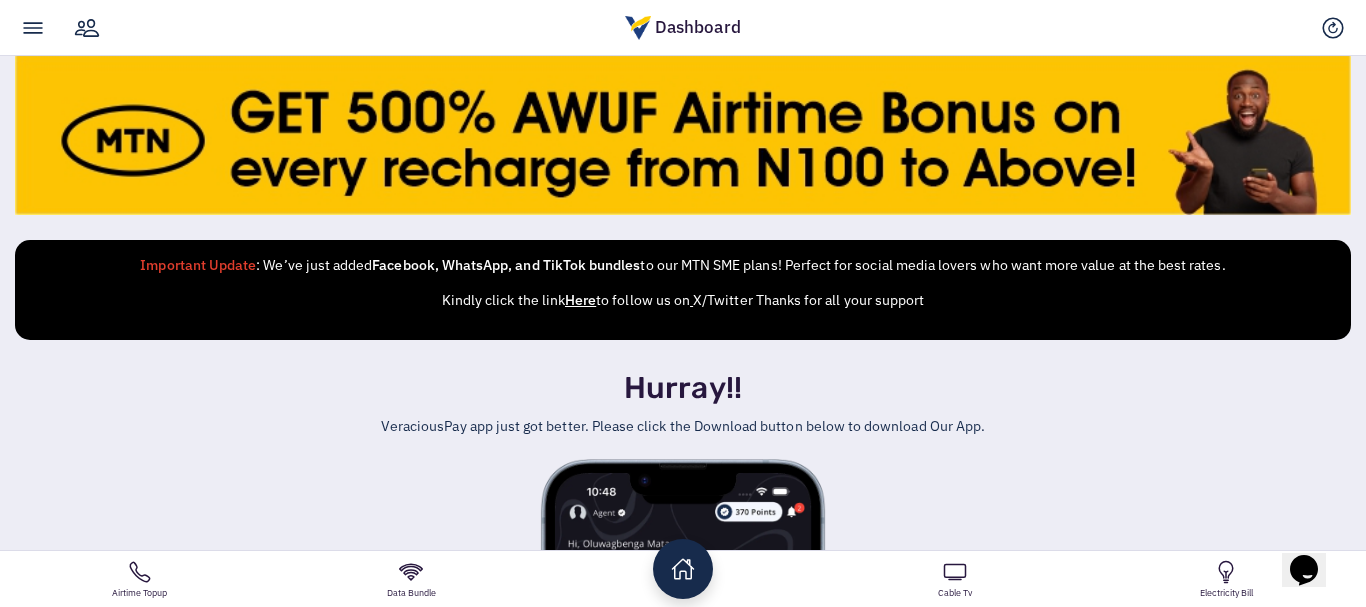 scroll, scrollTop: 0, scrollLeft: 0, axis: both 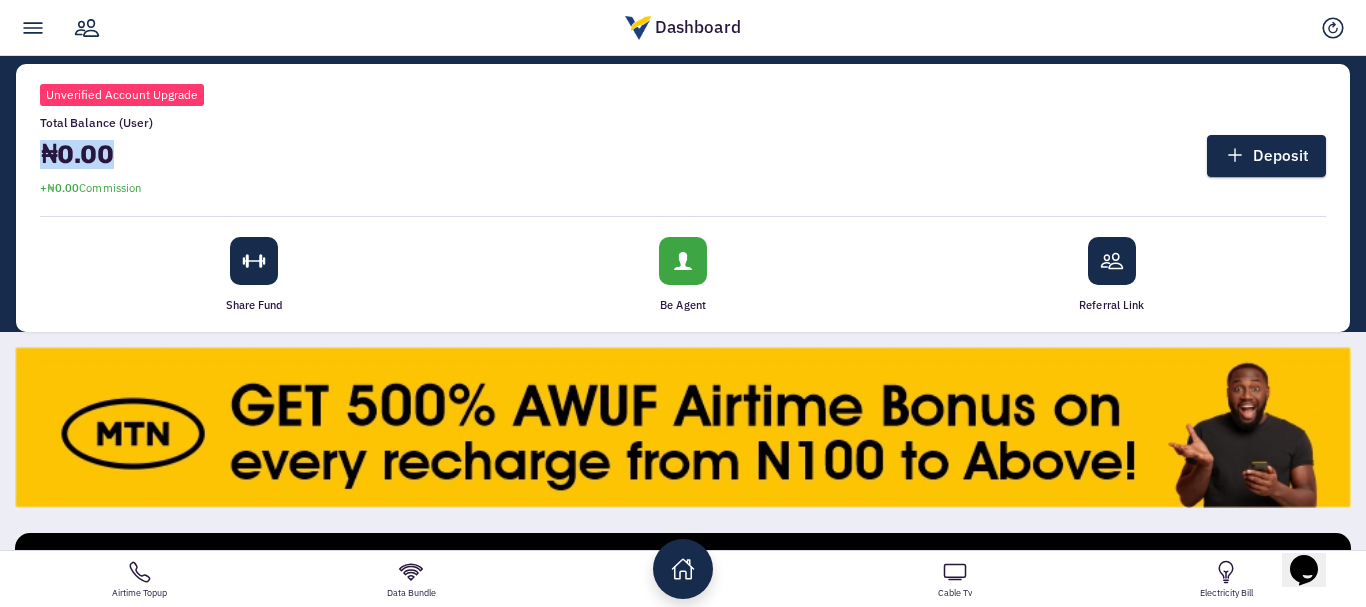 drag, startPoint x: 34, startPoint y: 149, endPoint x: 126, endPoint y: 156, distance: 92.26592 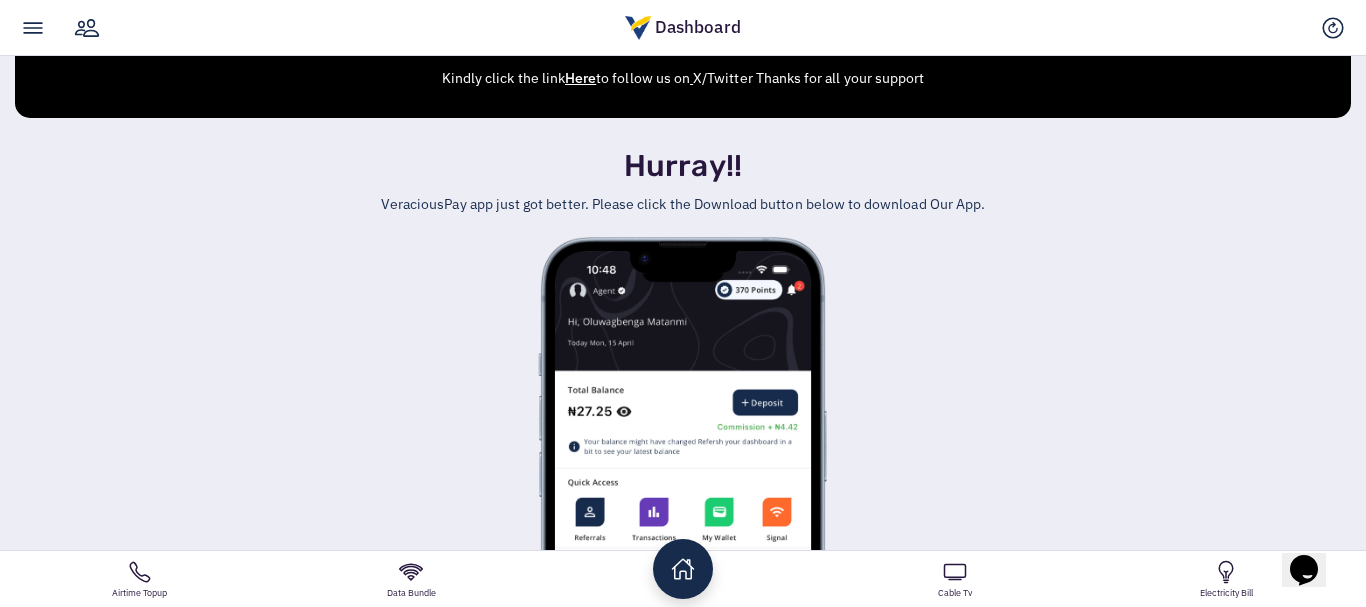 scroll, scrollTop: 560, scrollLeft: 0, axis: vertical 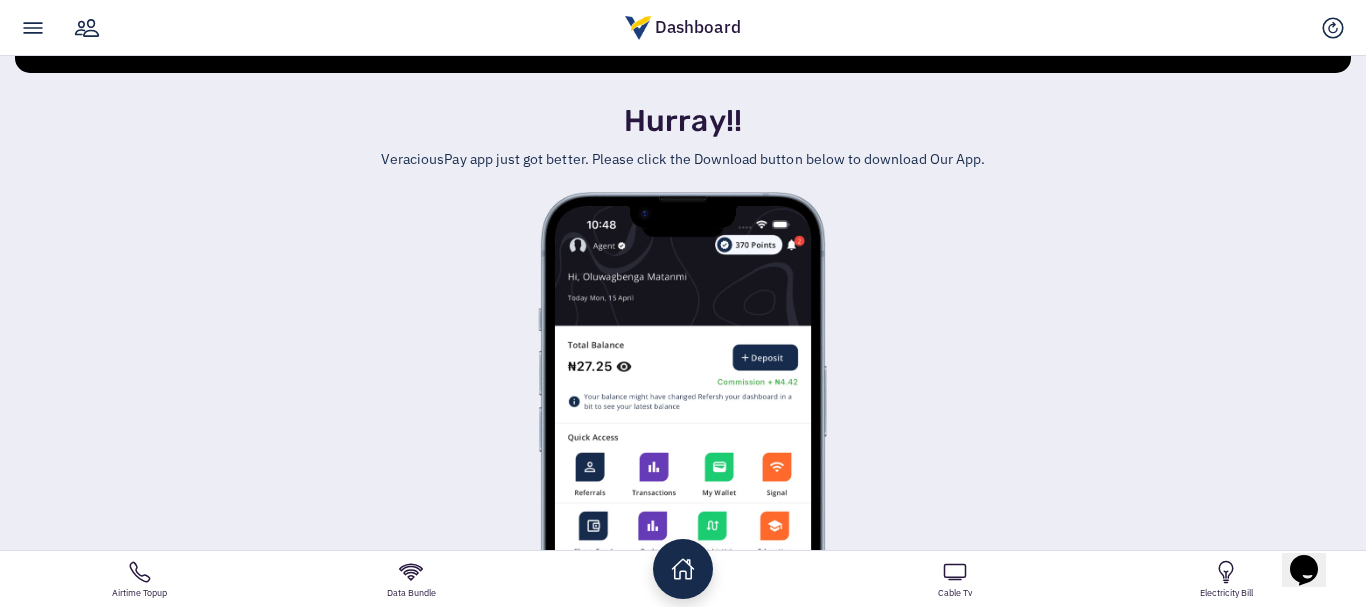 click at bounding box center [683, 484] 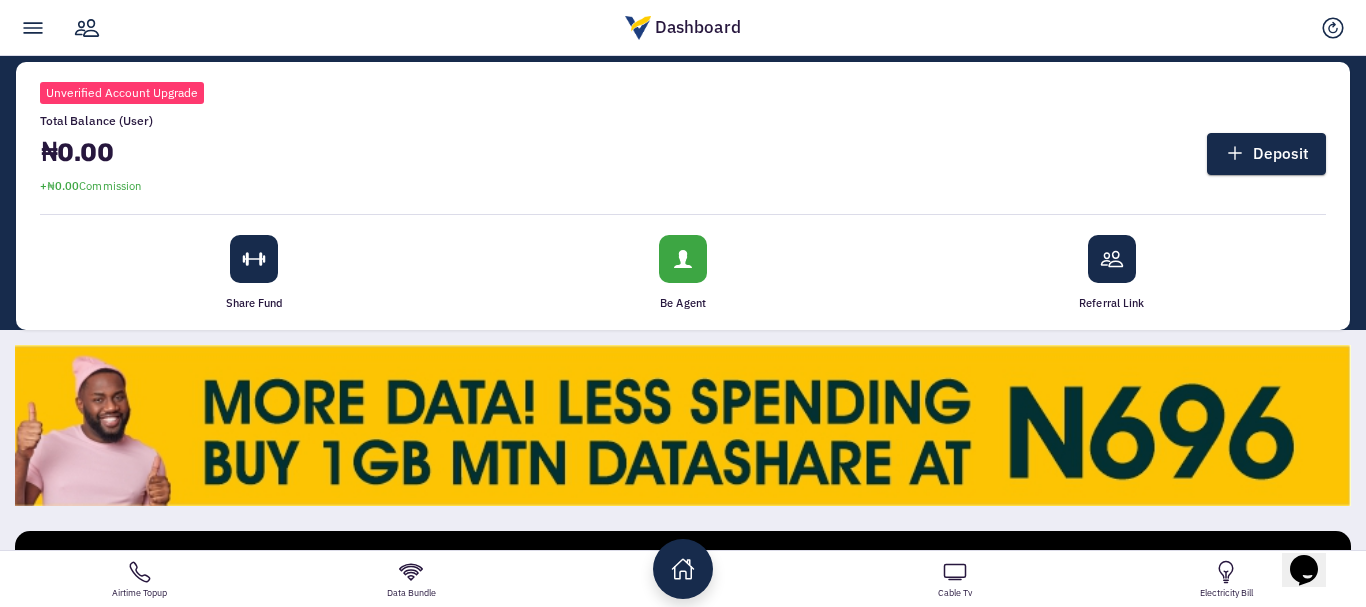 scroll, scrollTop: 0, scrollLeft: 0, axis: both 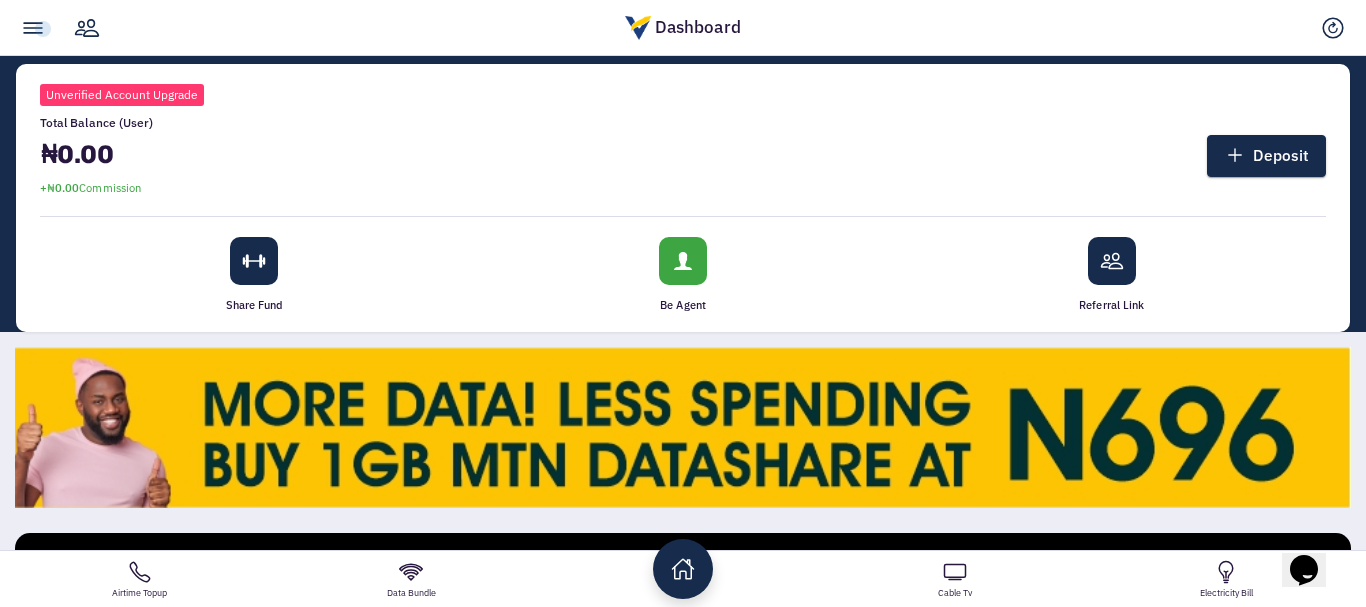click at bounding box center [33, 28] 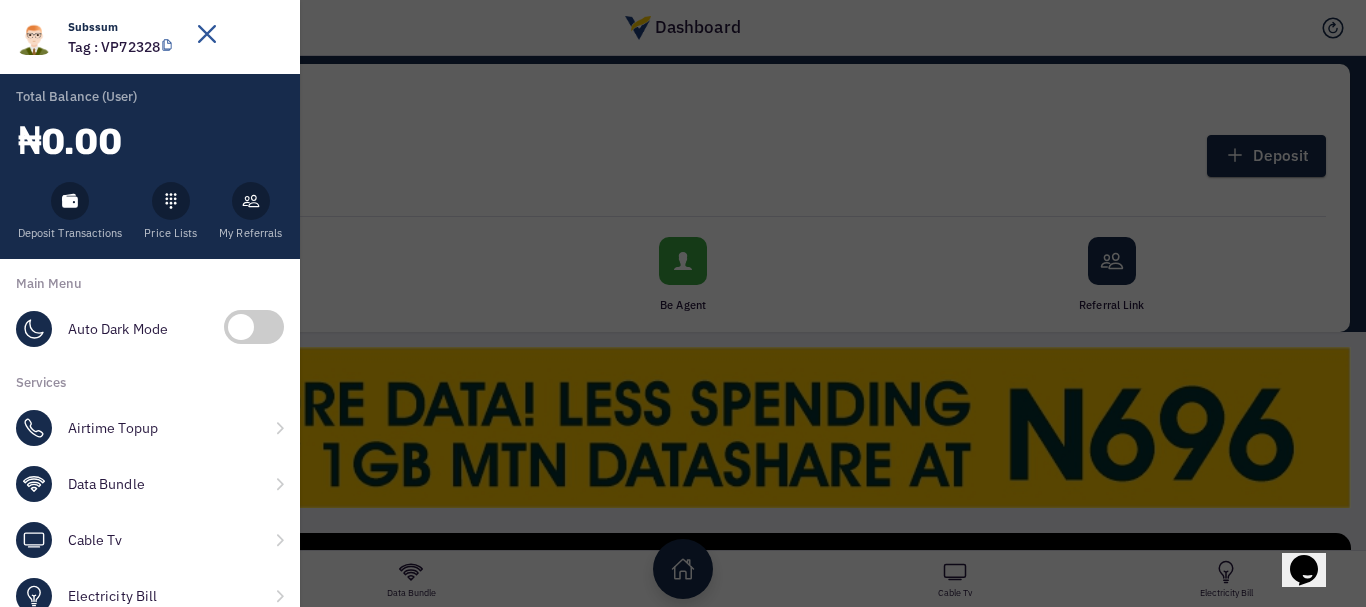 click on "Main Menu" at bounding box center [150, 284] 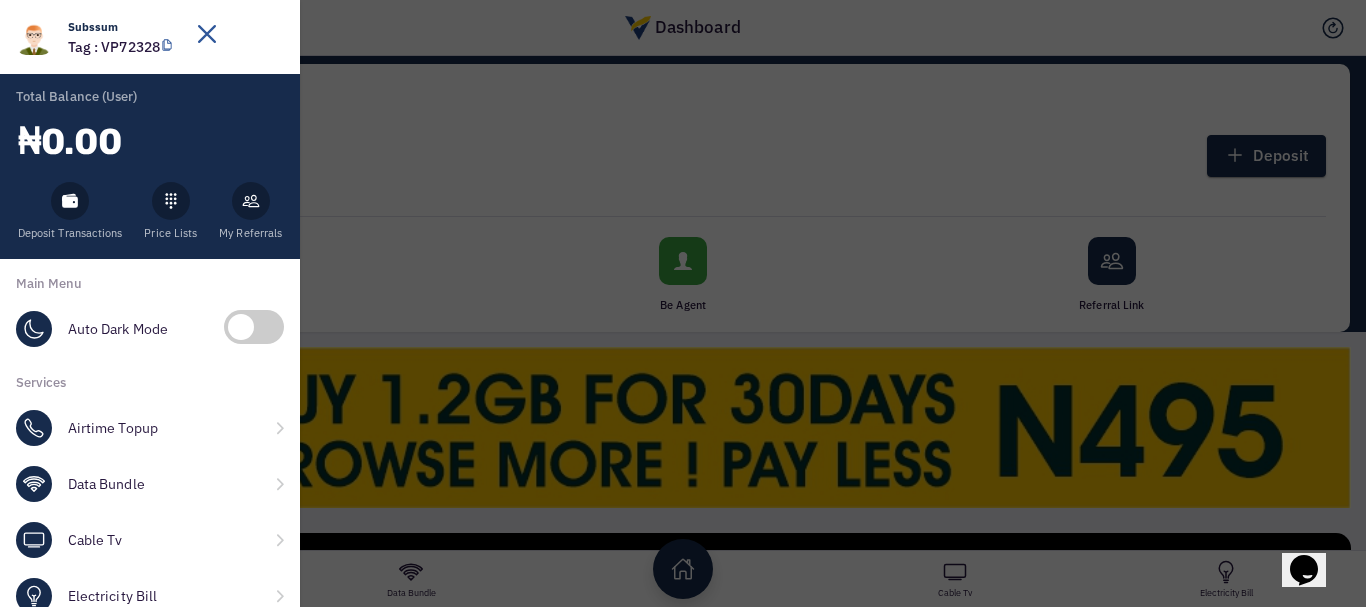 click on "Subssum
Tag : VP72328
Total Balance  (User)
₦0.00
Deposit Transactions" at bounding box center [150, 710] 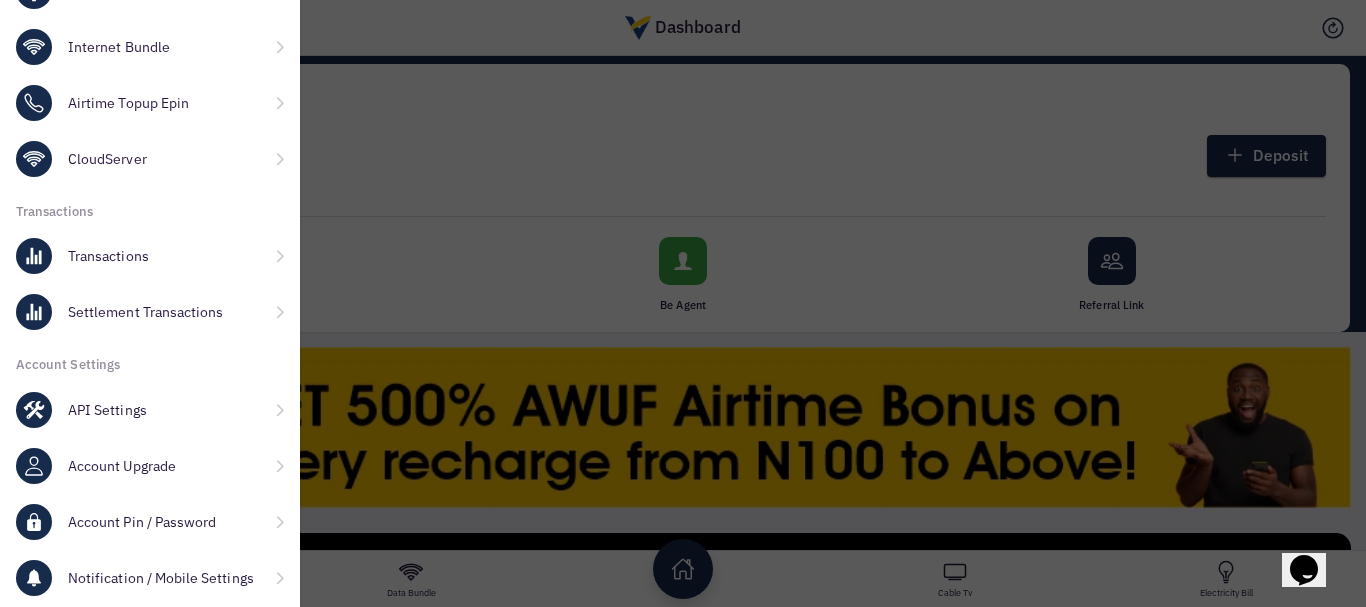 scroll, scrollTop: 680, scrollLeft: 0, axis: vertical 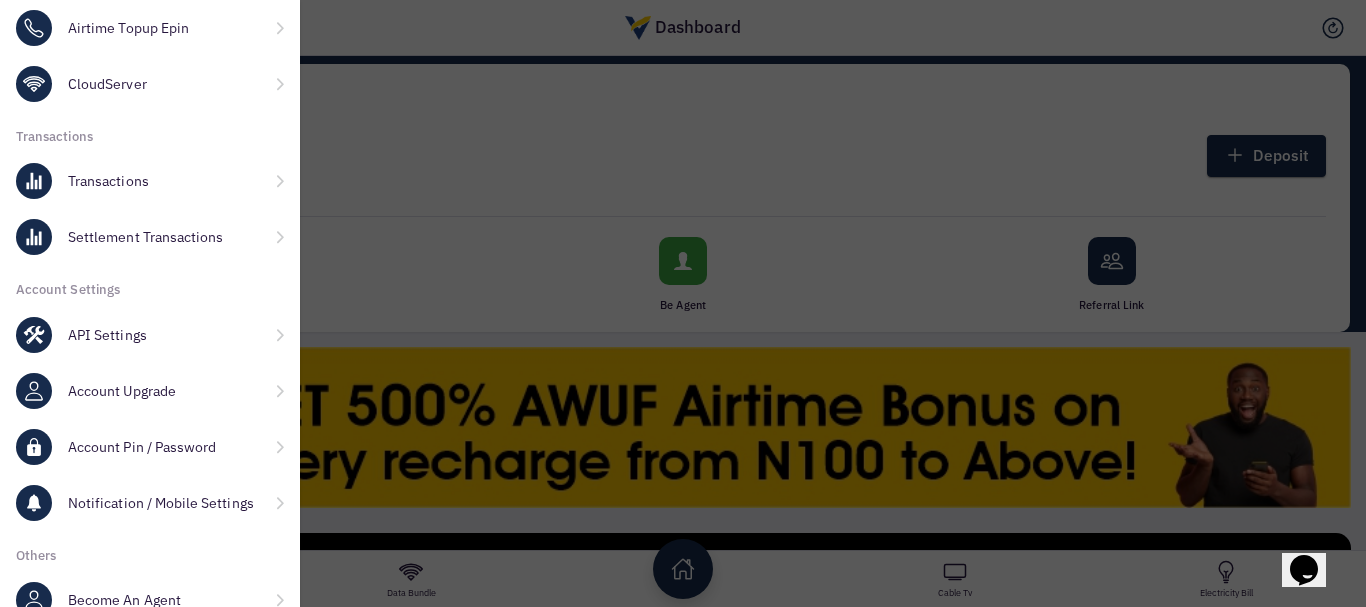 click on "API Settings" at bounding box center [150, 335] 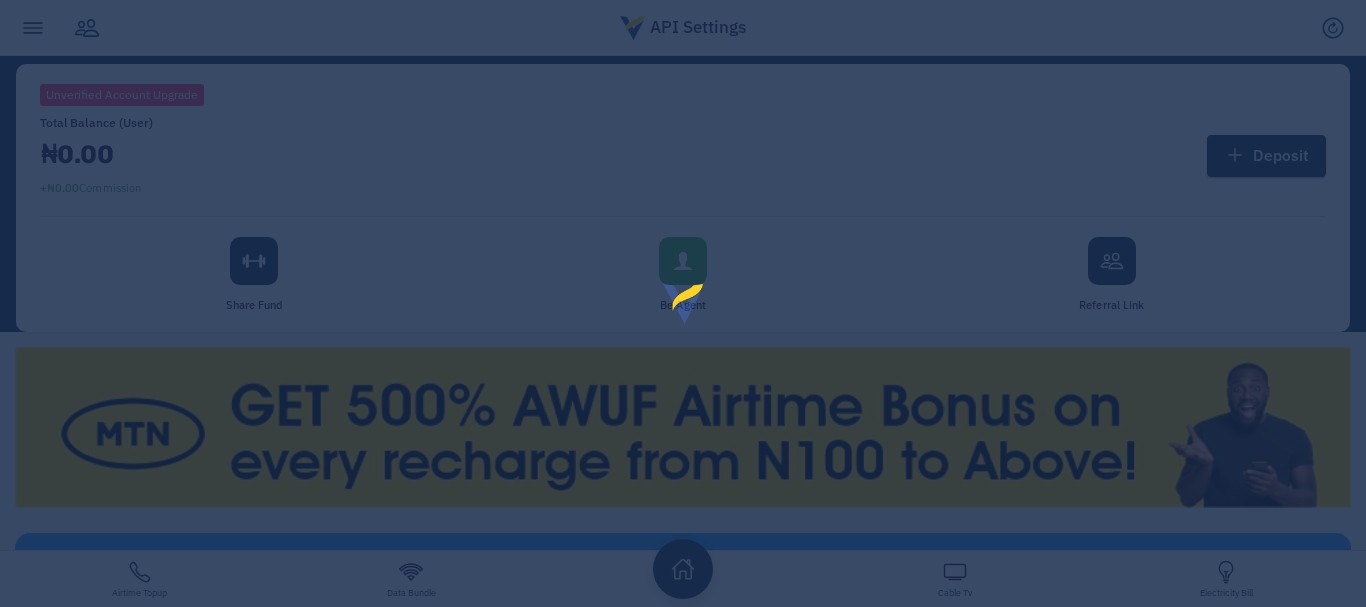 scroll, scrollTop: 0, scrollLeft: 0, axis: both 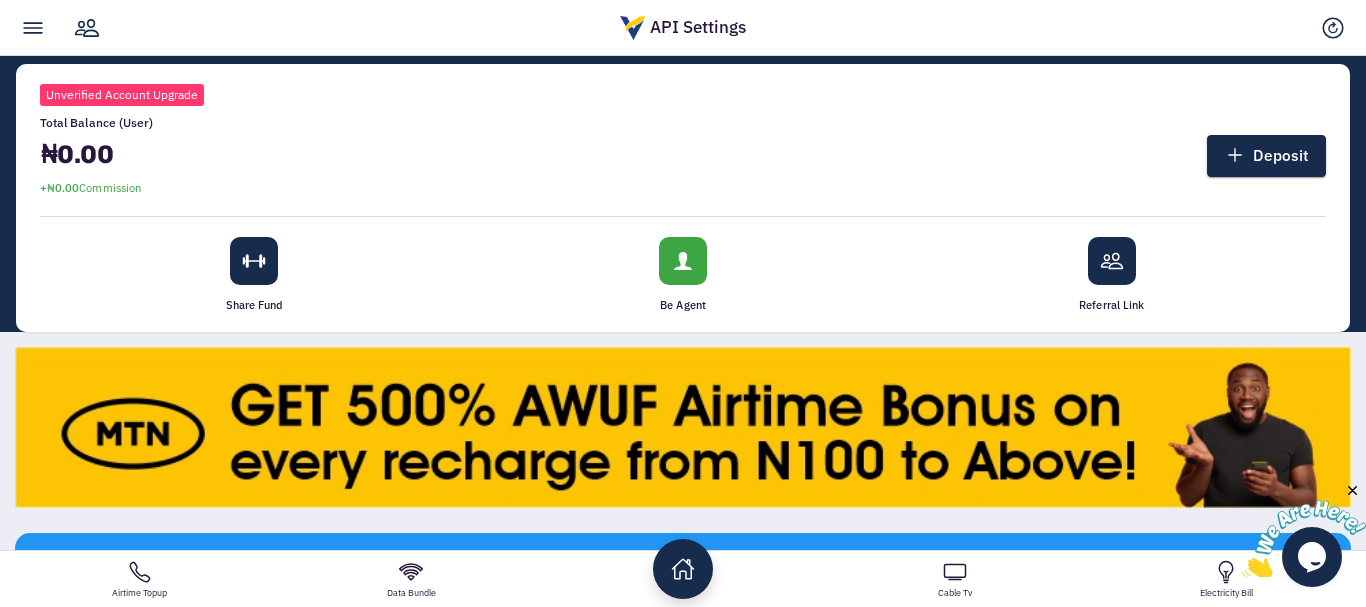 click on "Total Balance
(User)
₦0.00
+₦0.00  Commission
Deposit" at bounding box center [683, 156] 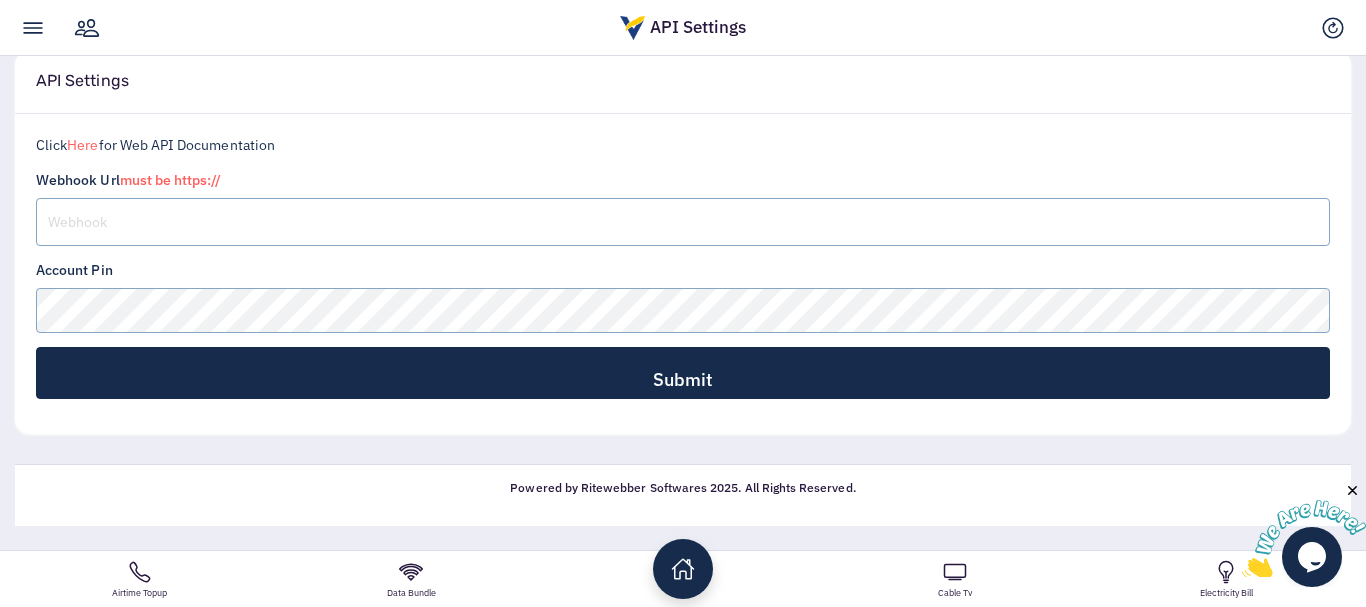 scroll, scrollTop: 514, scrollLeft: 0, axis: vertical 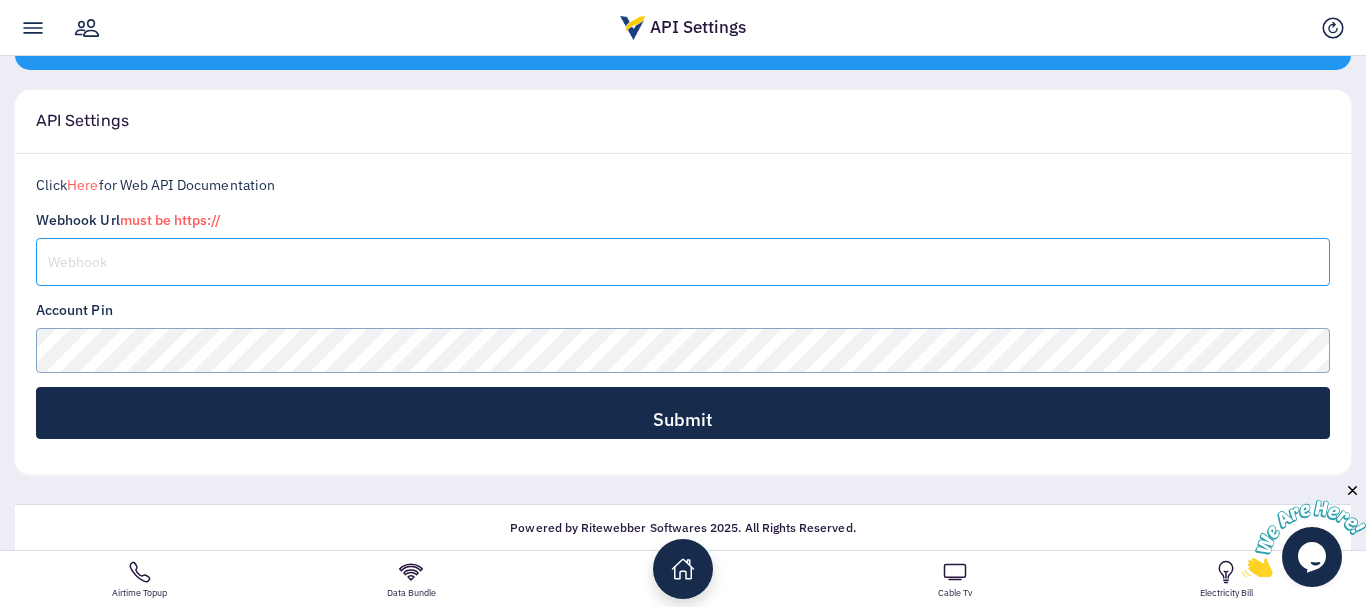 click at bounding box center [683, 262] 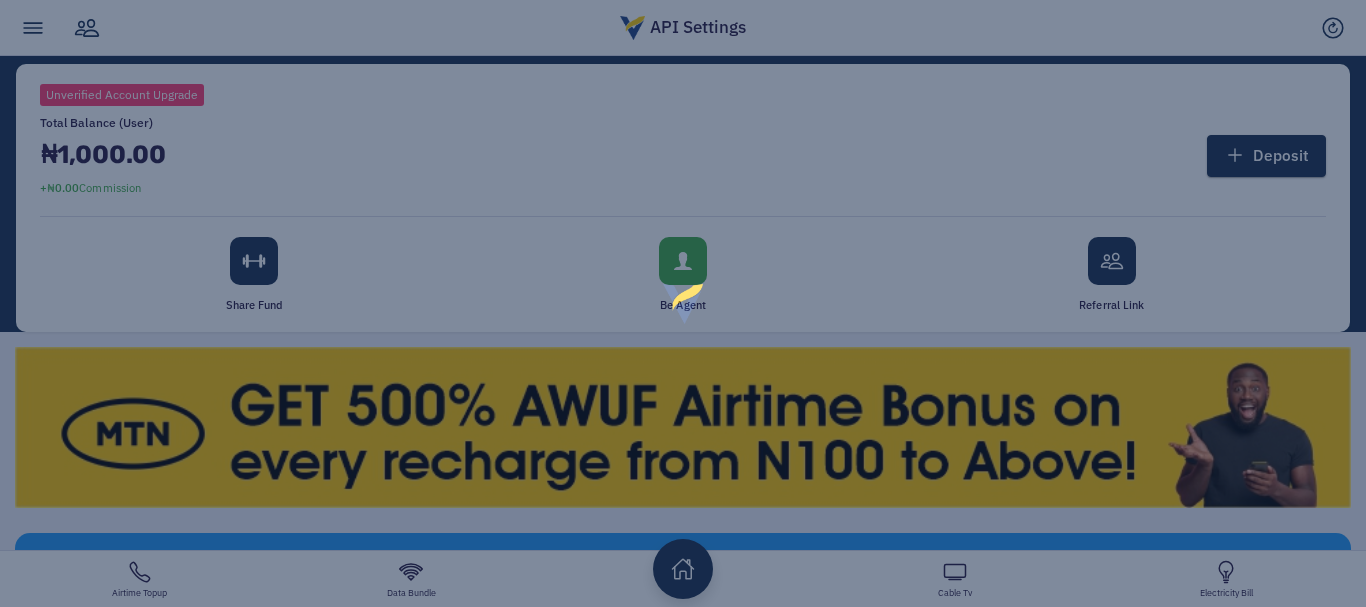 scroll, scrollTop: 554, scrollLeft: 0, axis: vertical 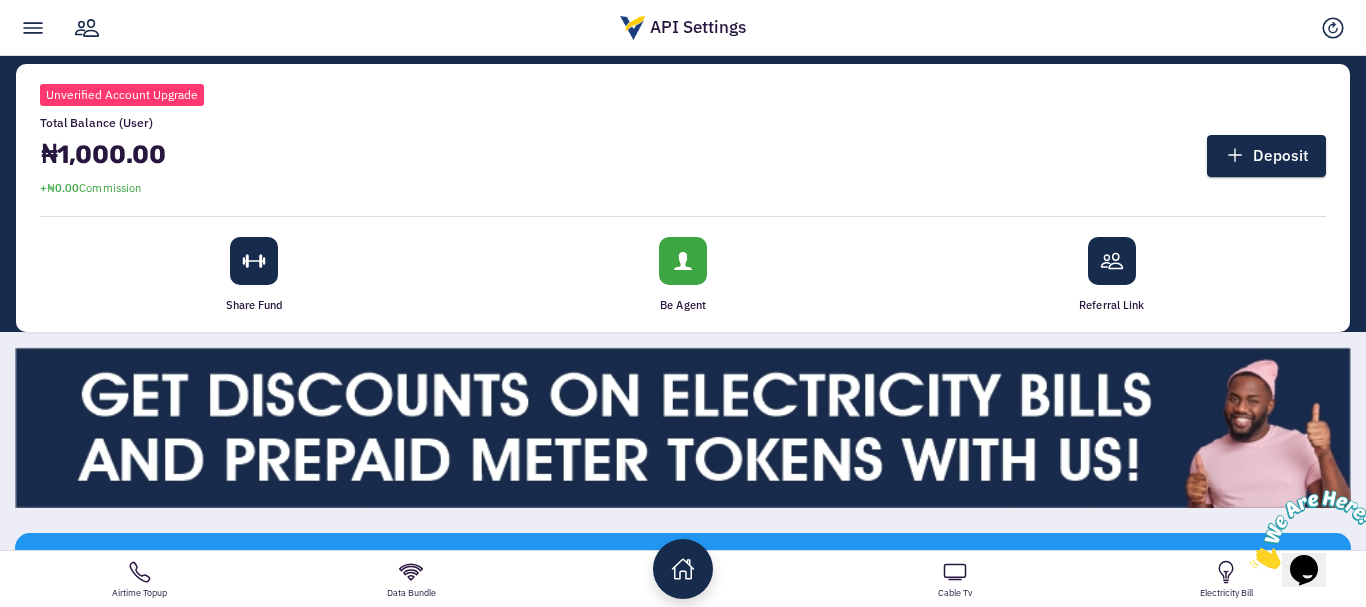 click on "Unverified Account Upgrade
Total Balance
(User)
₦1,000.00
+₦0.00  Commission
Deposit
Share Fund" at bounding box center (683, 194) 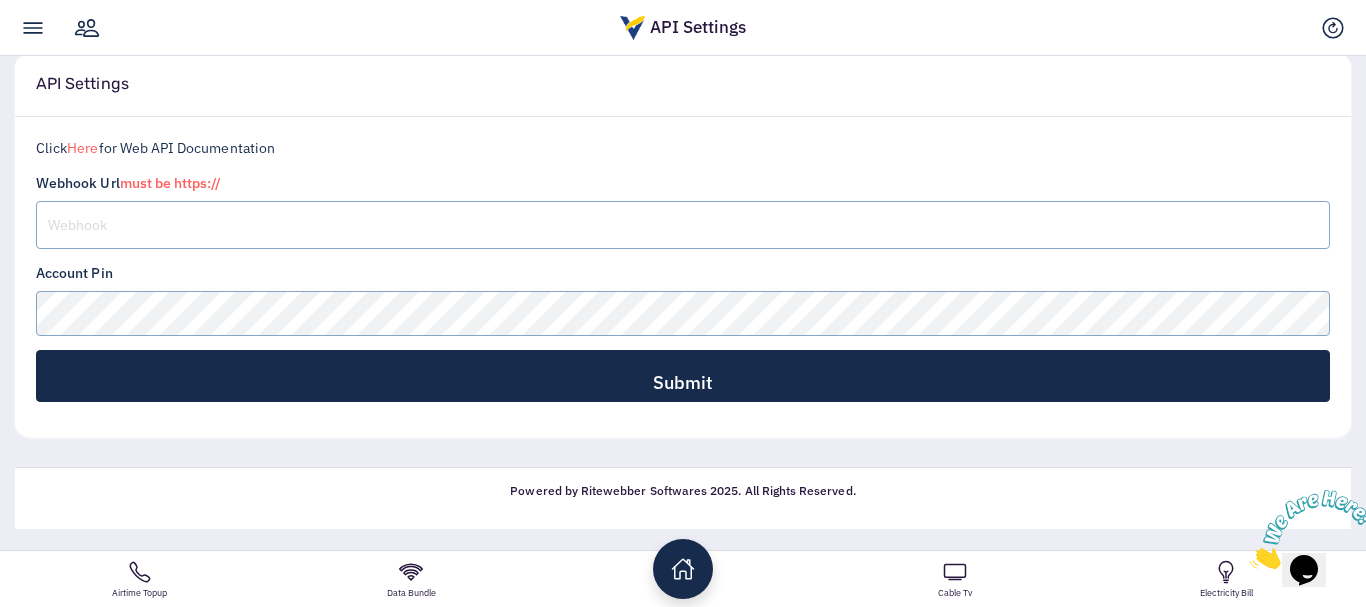 scroll, scrollTop: 554, scrollLeft: 0, axis: vertical 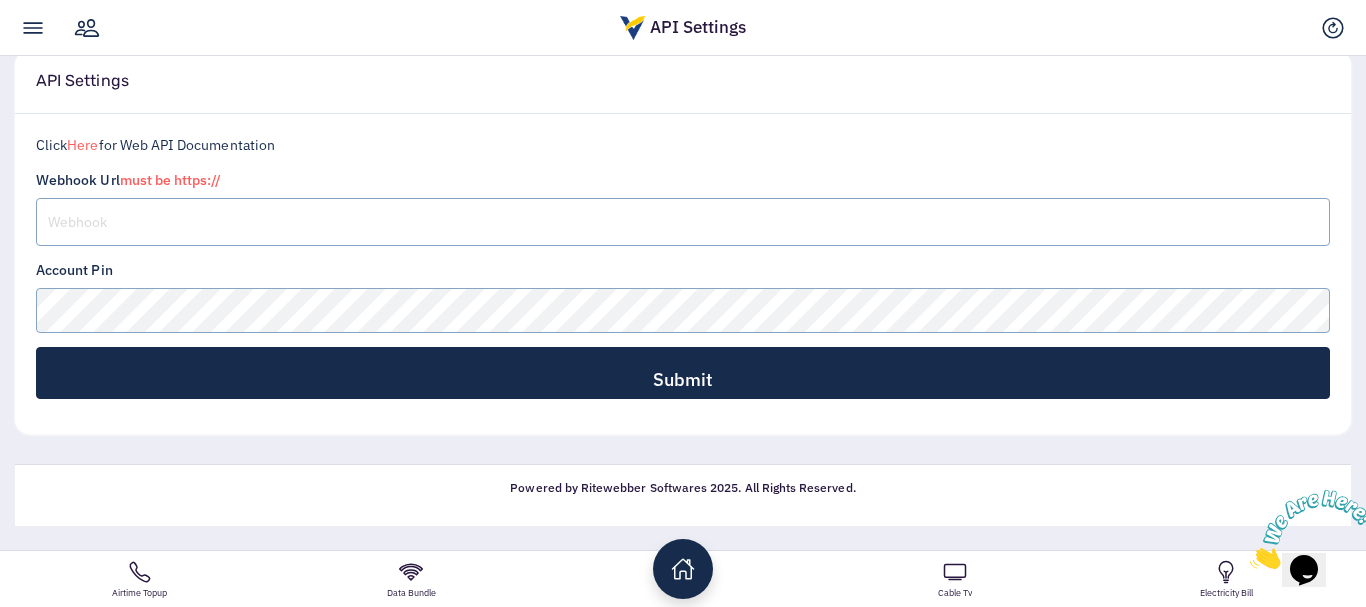 click on "‹ ›
Please Note :
API Settings" at bounding box center [683, 164] 